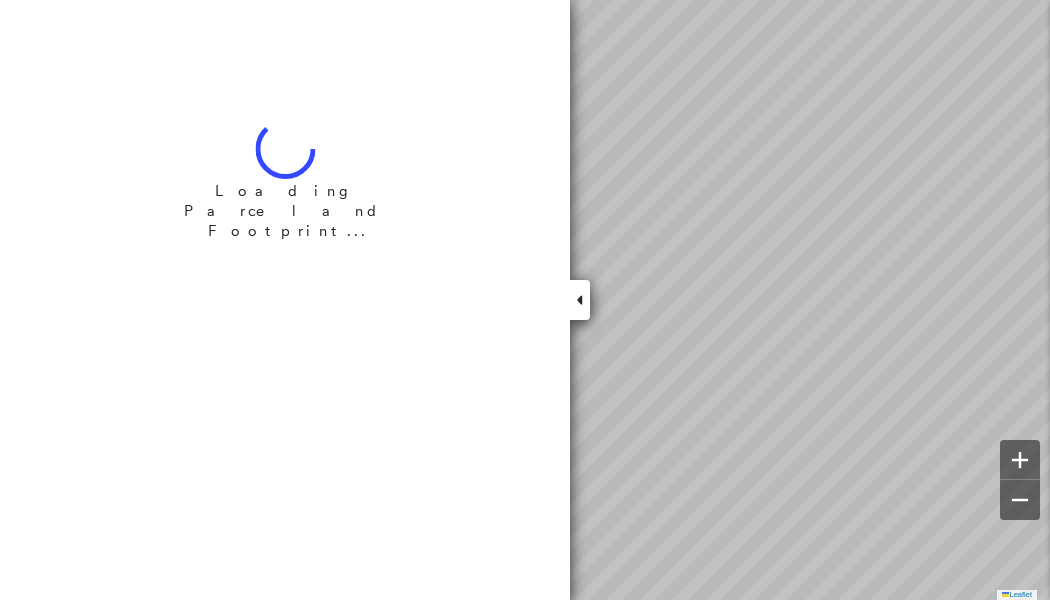 scroll, scrollTop: 0, scrollLeft: 0, axis: both 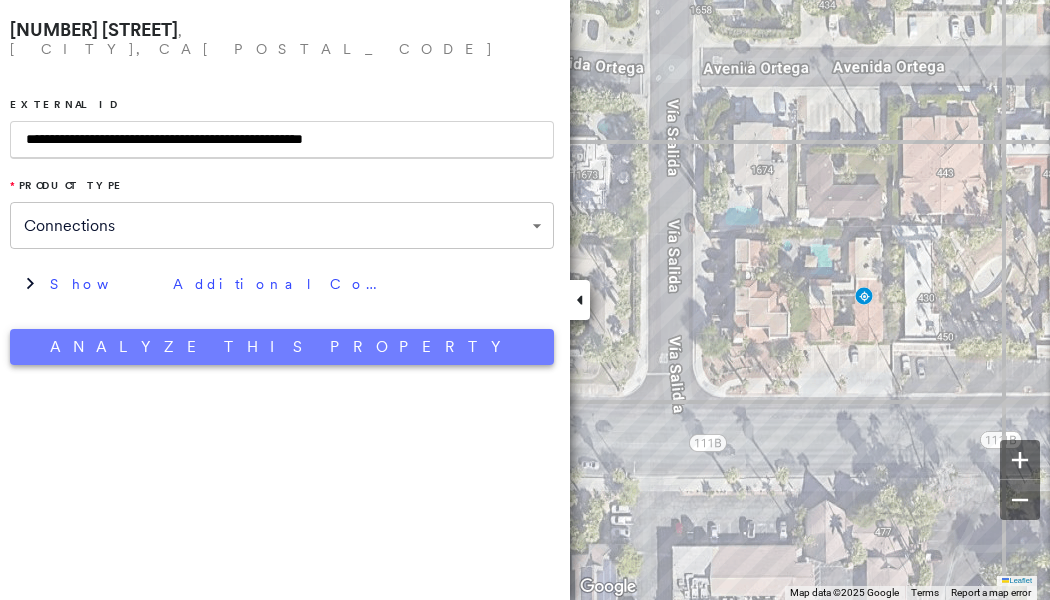 click on "Analyze This Property" at bounding box center (282, 347) 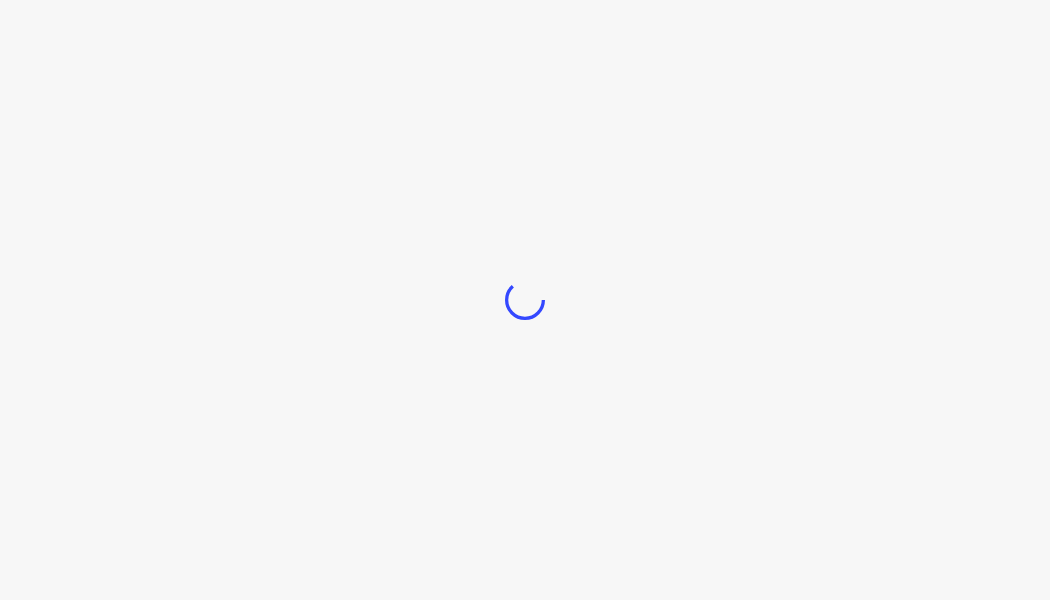 scroll, scrollTop: 0, scrollLeft: 0, axis: both 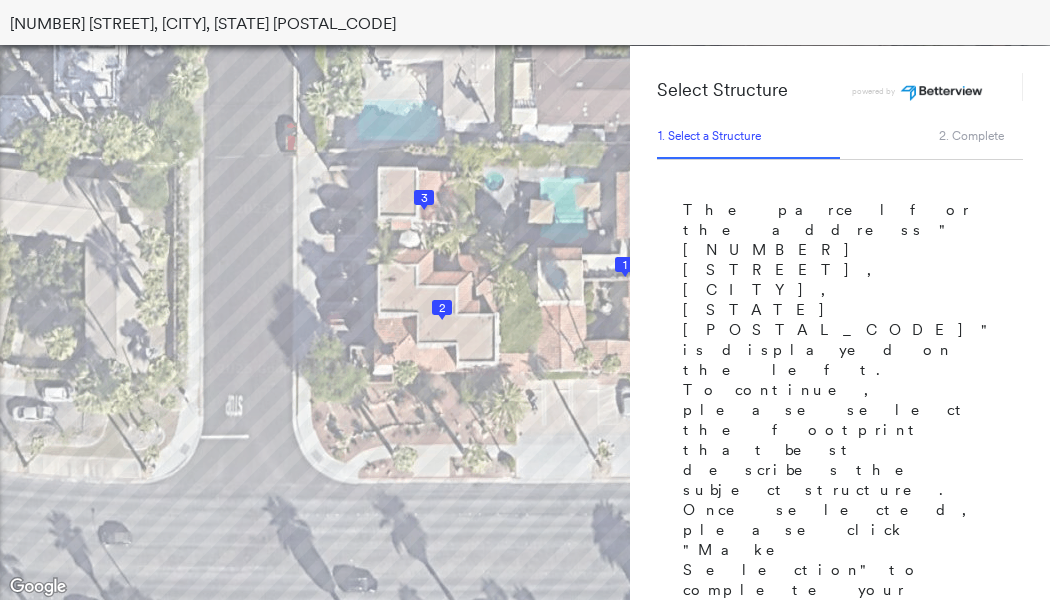 click on "1" at bounding box center [625, 265] 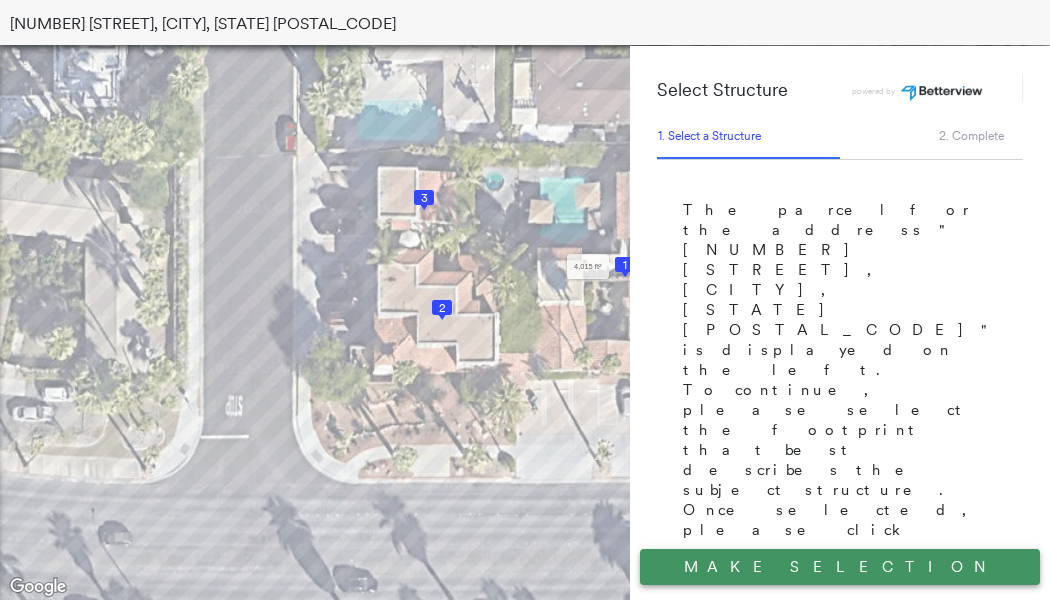 click on "Make Selection" at bounding box center [840, 567] 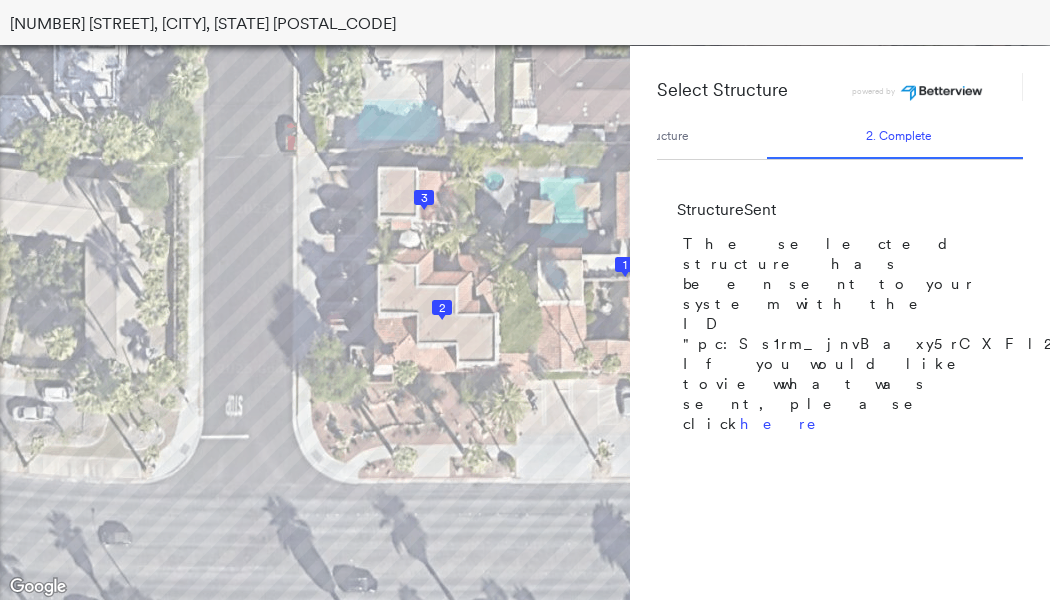 scroll, scrollTop: 0, scrollLeft: 78, axis: horizontal 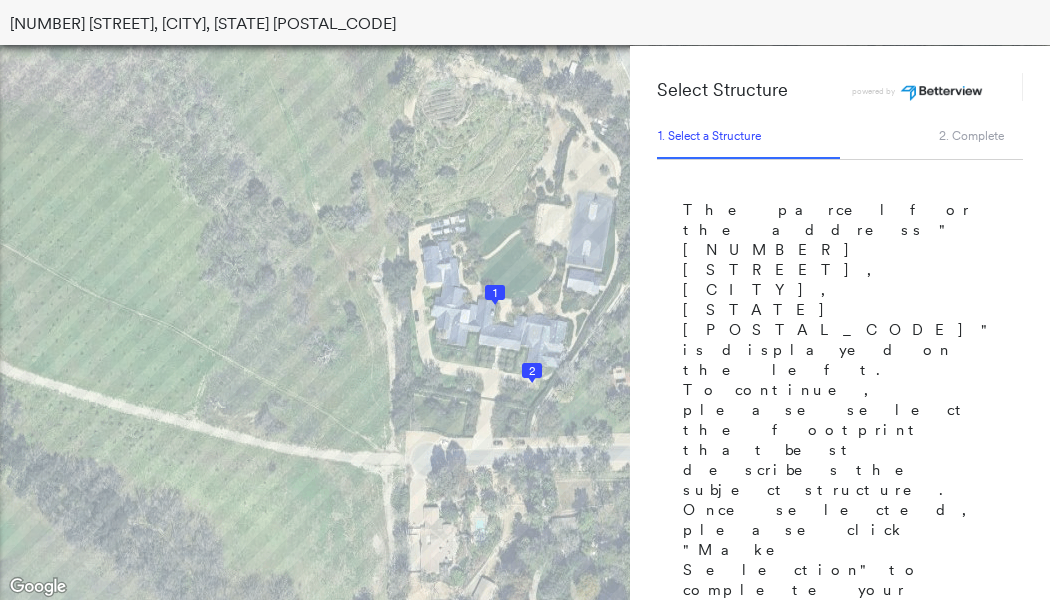 click on "1" at bounding box center (495, 293) 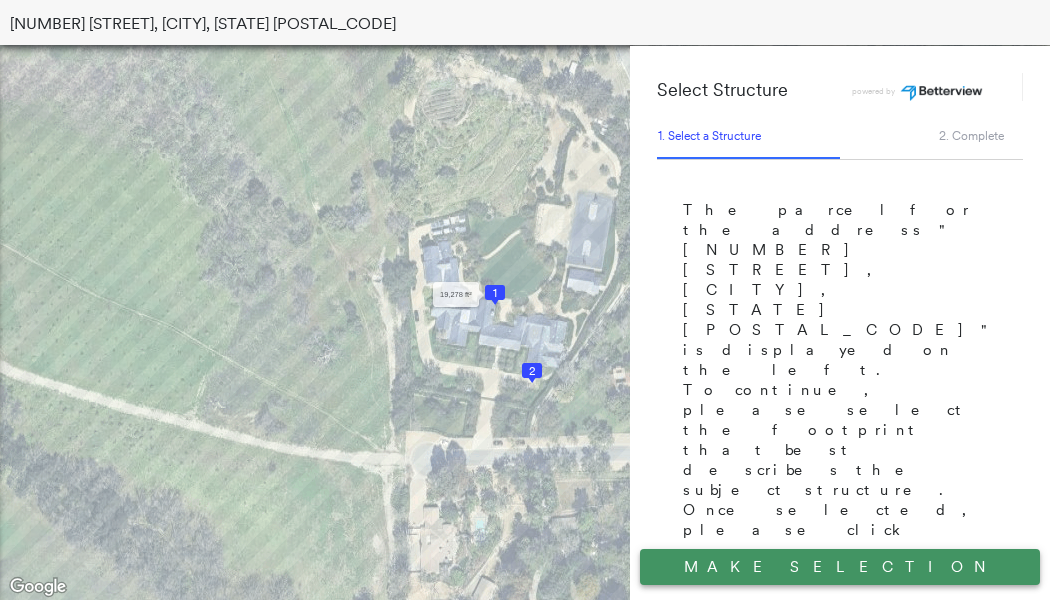 click on "Make Selection" at bounding box center [840, 567] 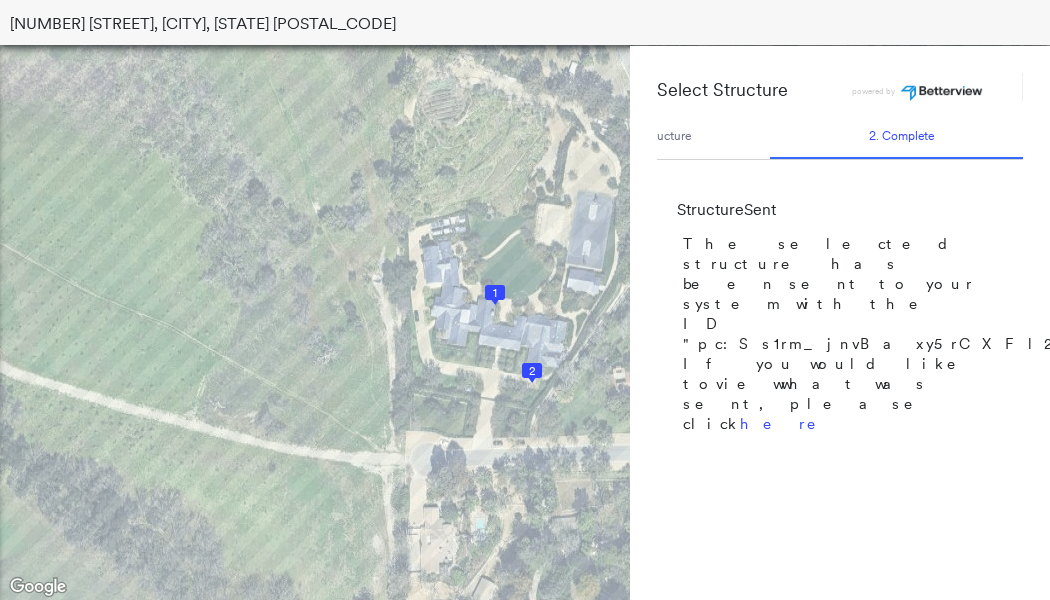 scroll, scrollTop: 0, scrollLeft: 78, axis: horizontal 